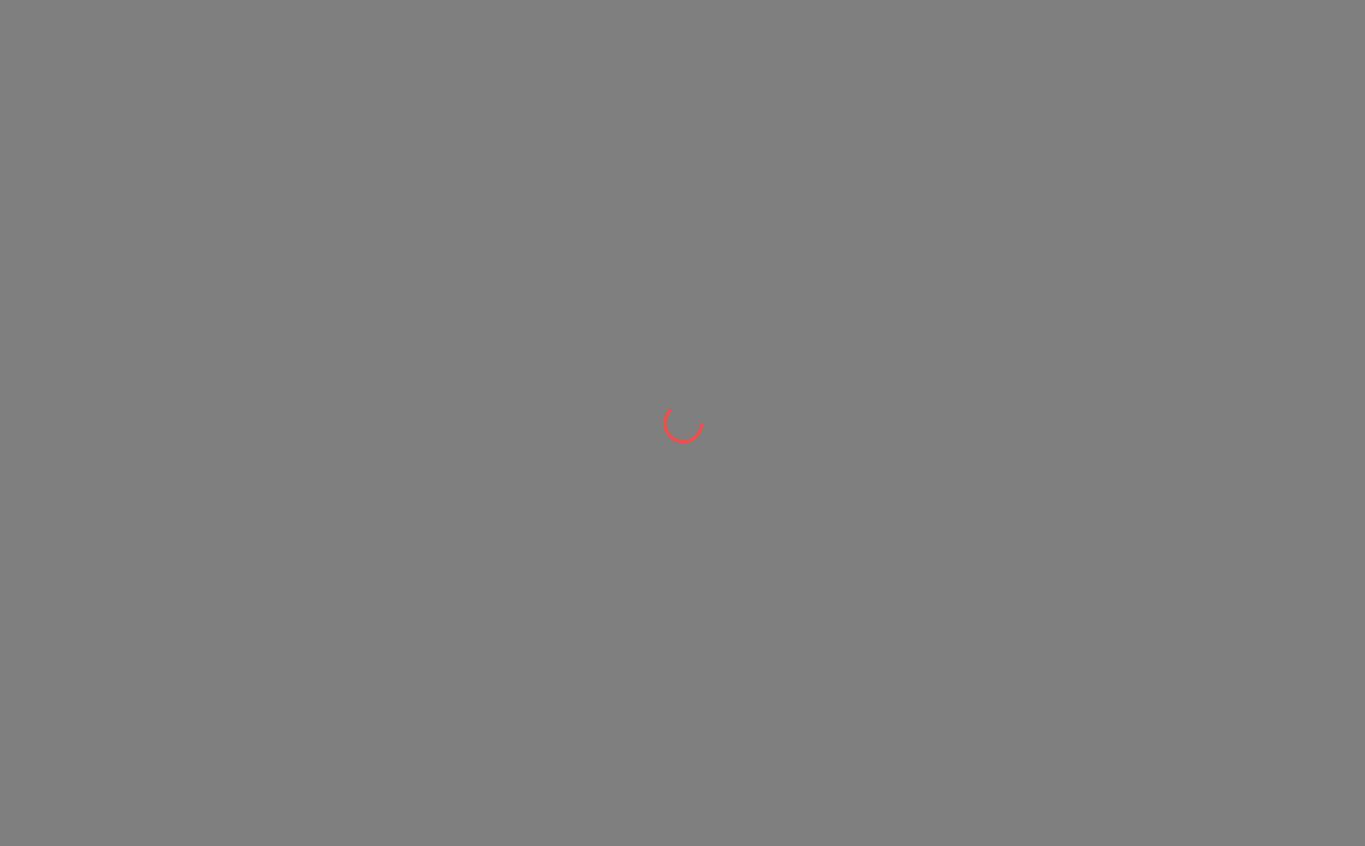 scroll, scrollTop: 0, scrollLeft: 0, axis: both 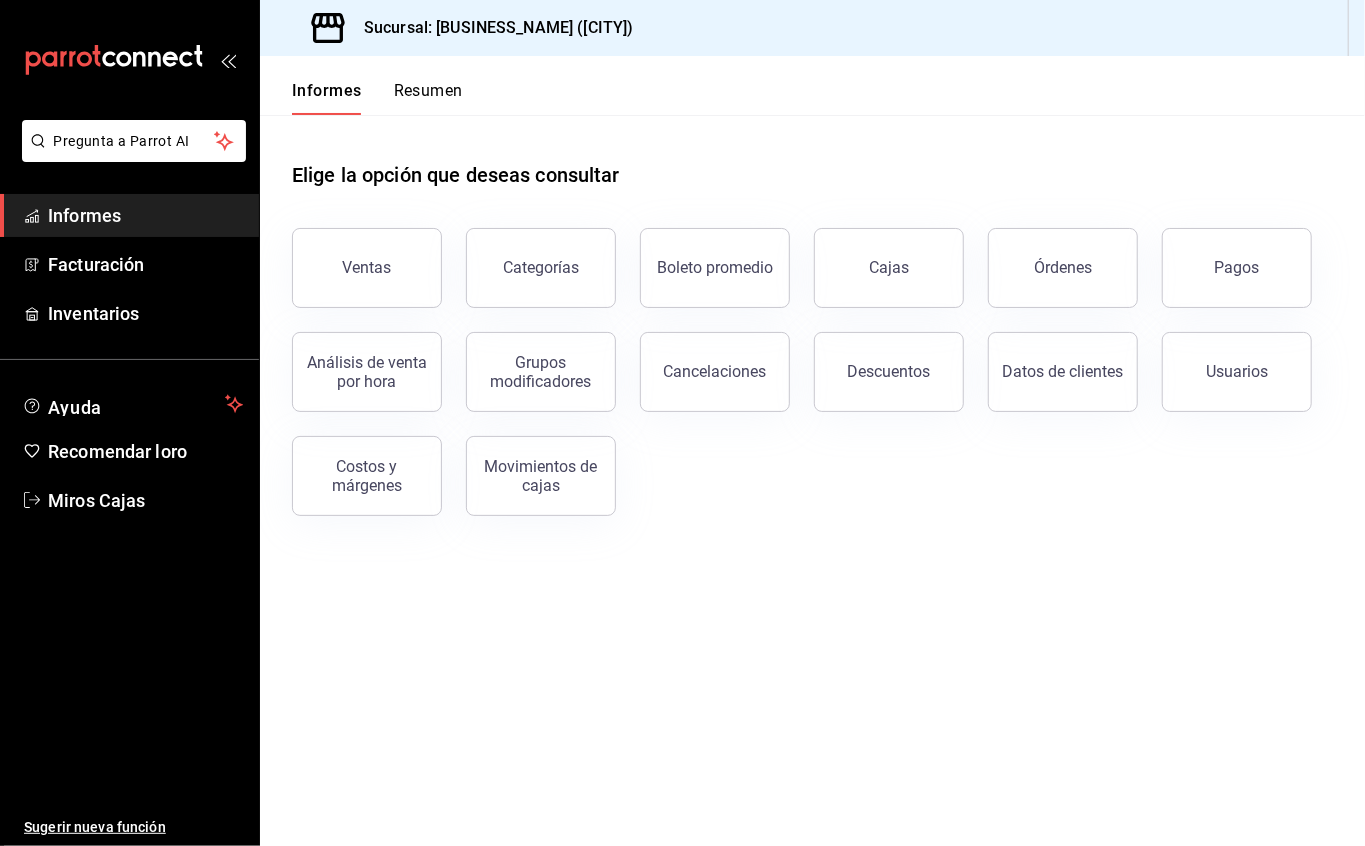 click 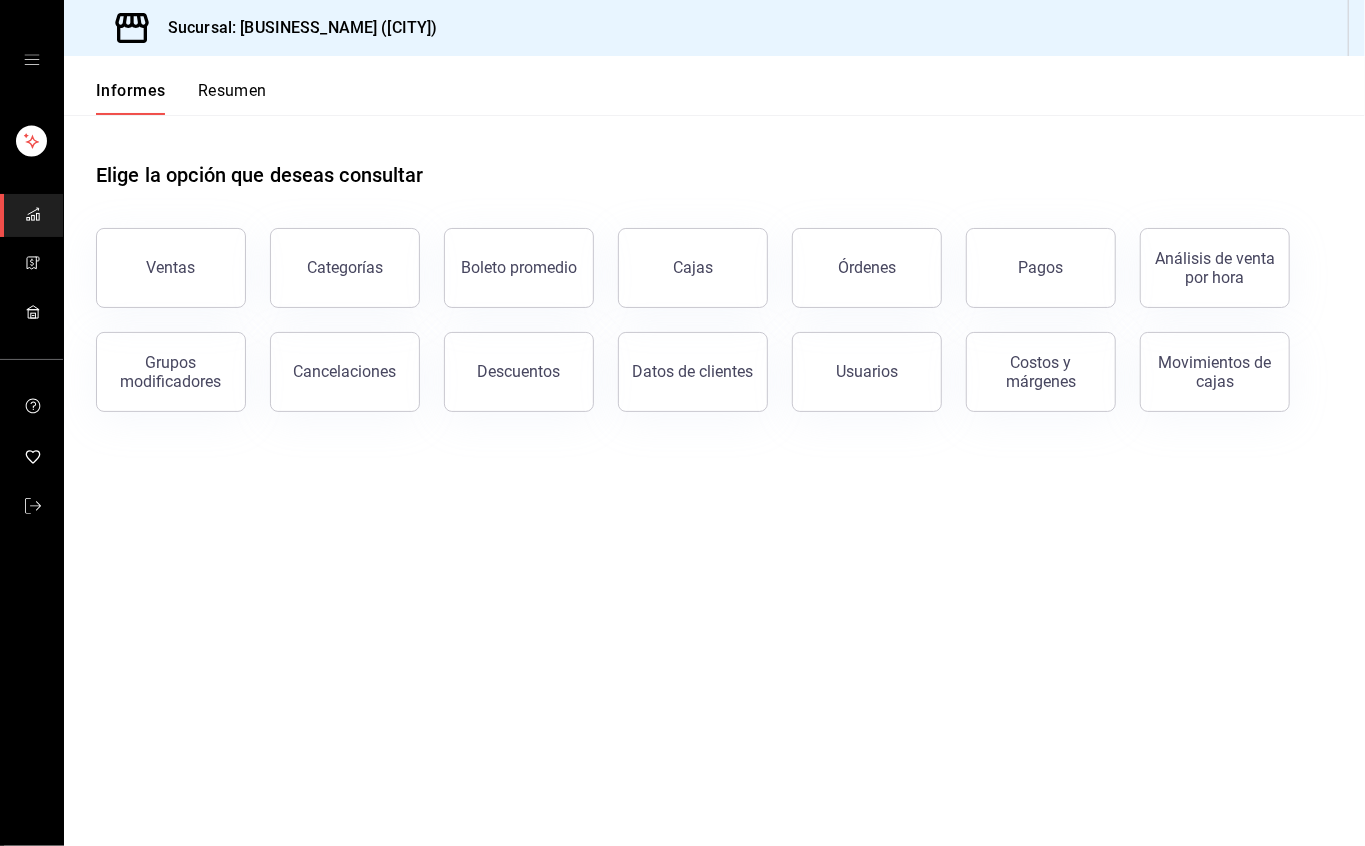 click at bounding box center [31, 60] 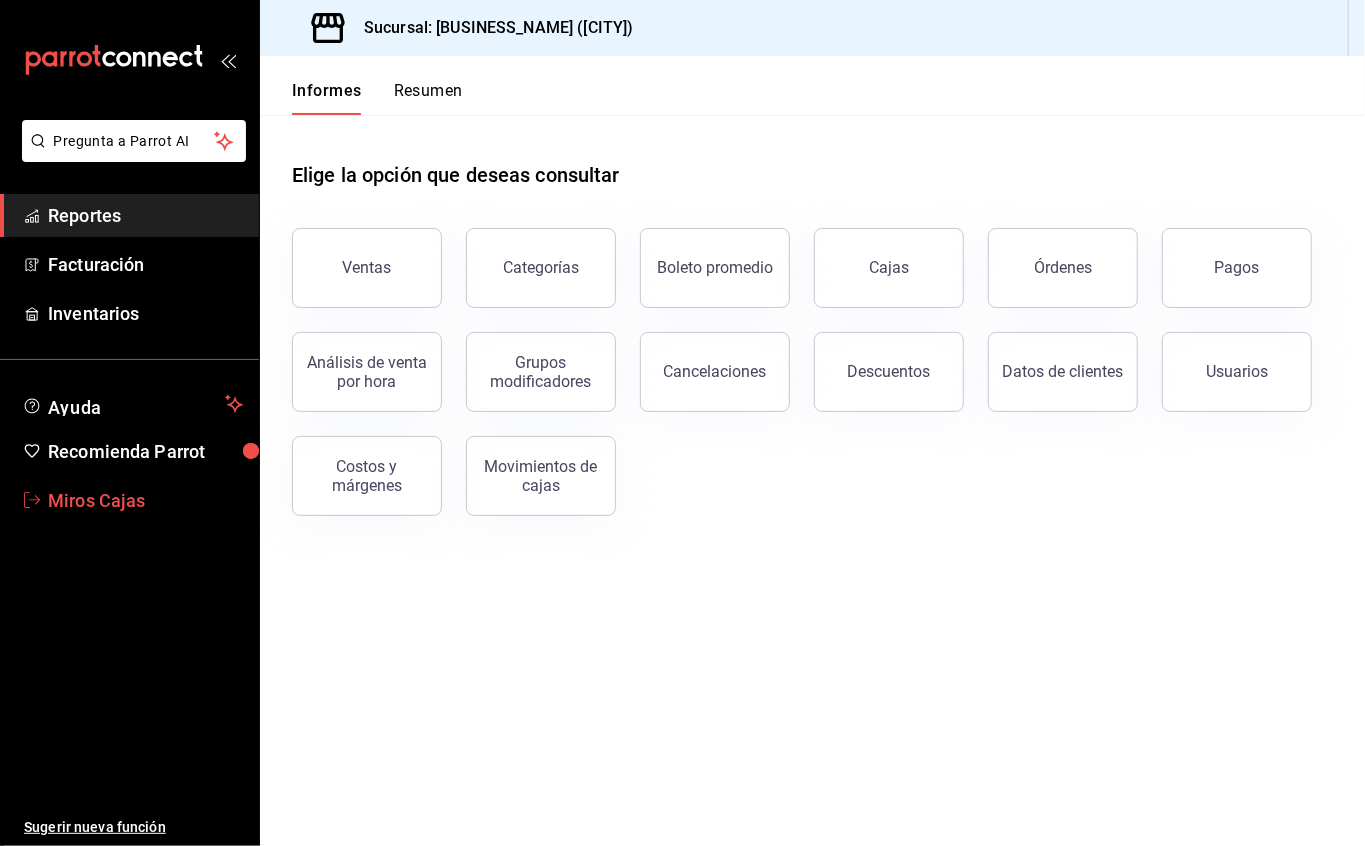 click on "Miros Cajas" at bounding box center [145, 500] 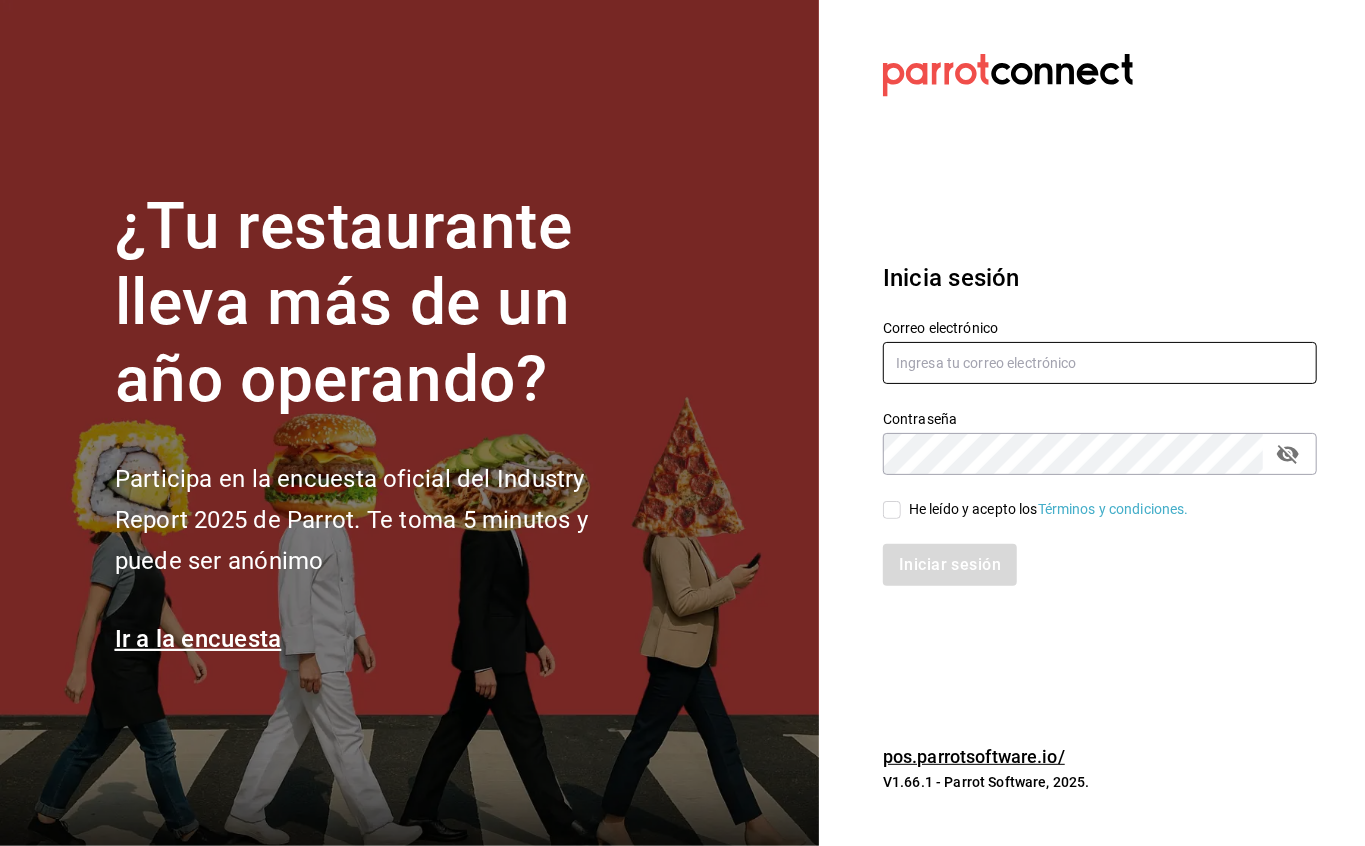 click at bounding box center (1100, 363) 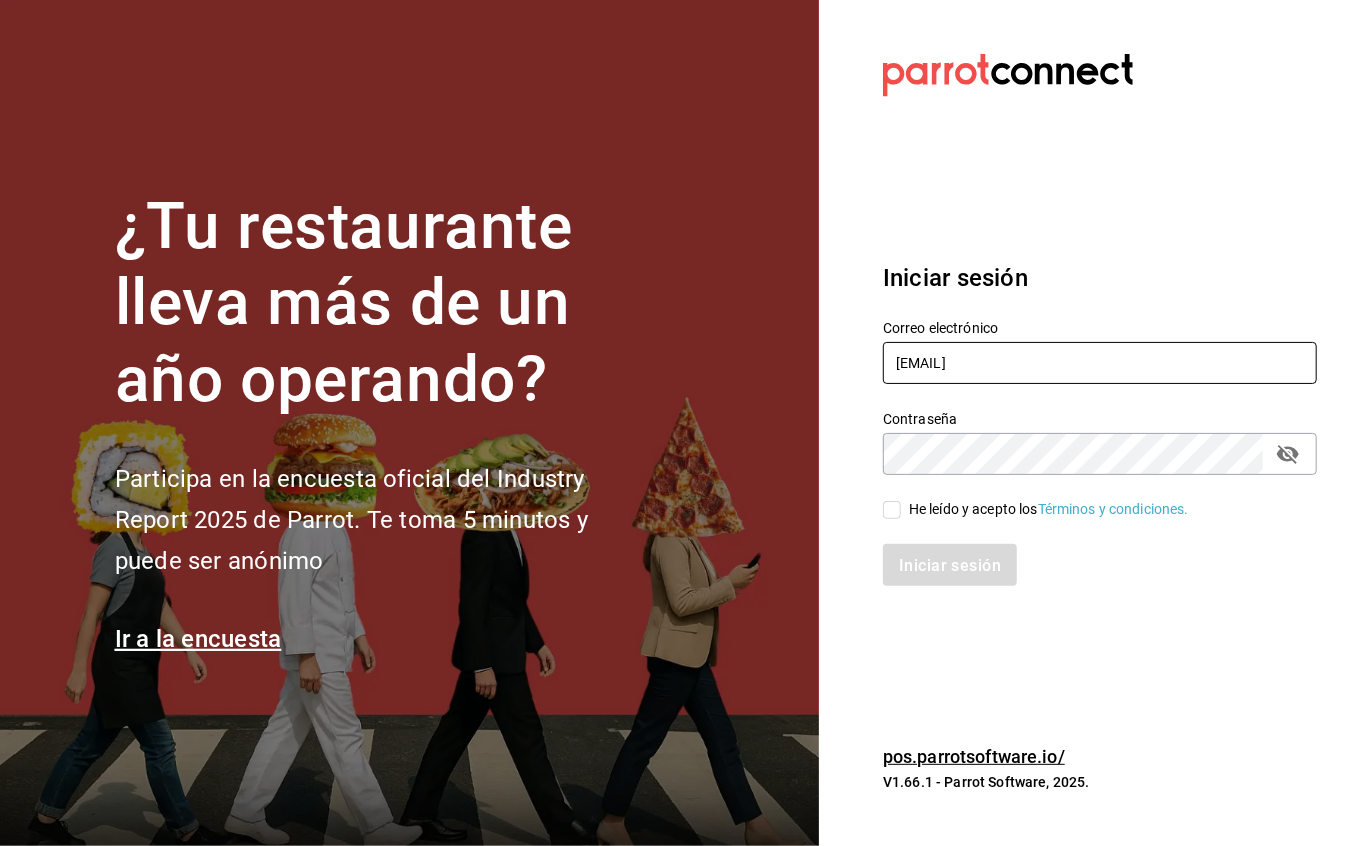 click on "facturacion@sanjuangrill.com" at bounding box center [1100, 363] 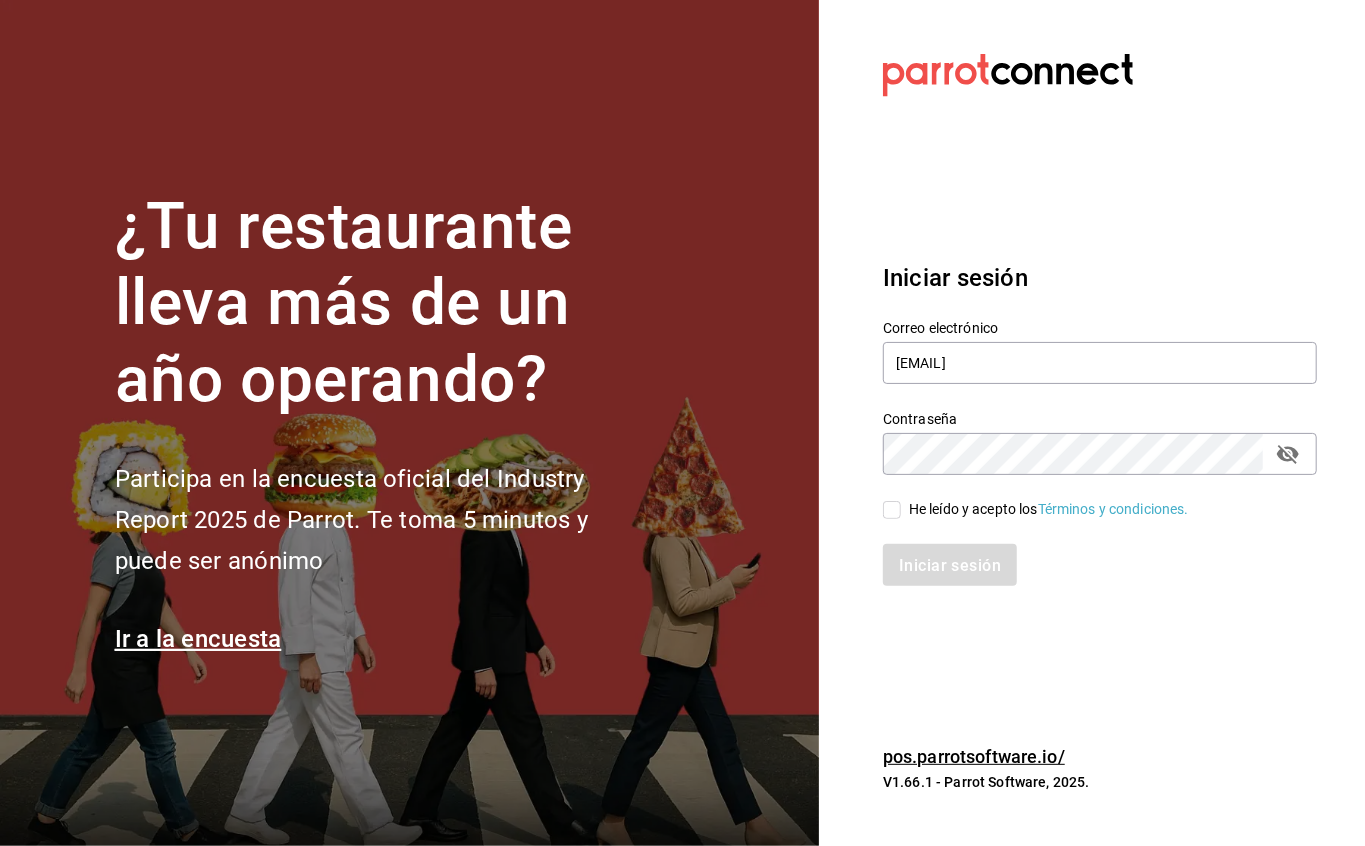 drag, startPoint x: 961, startPoint y: 373, endPoint x: 850, endPoint y: 364, distance: 111.364265 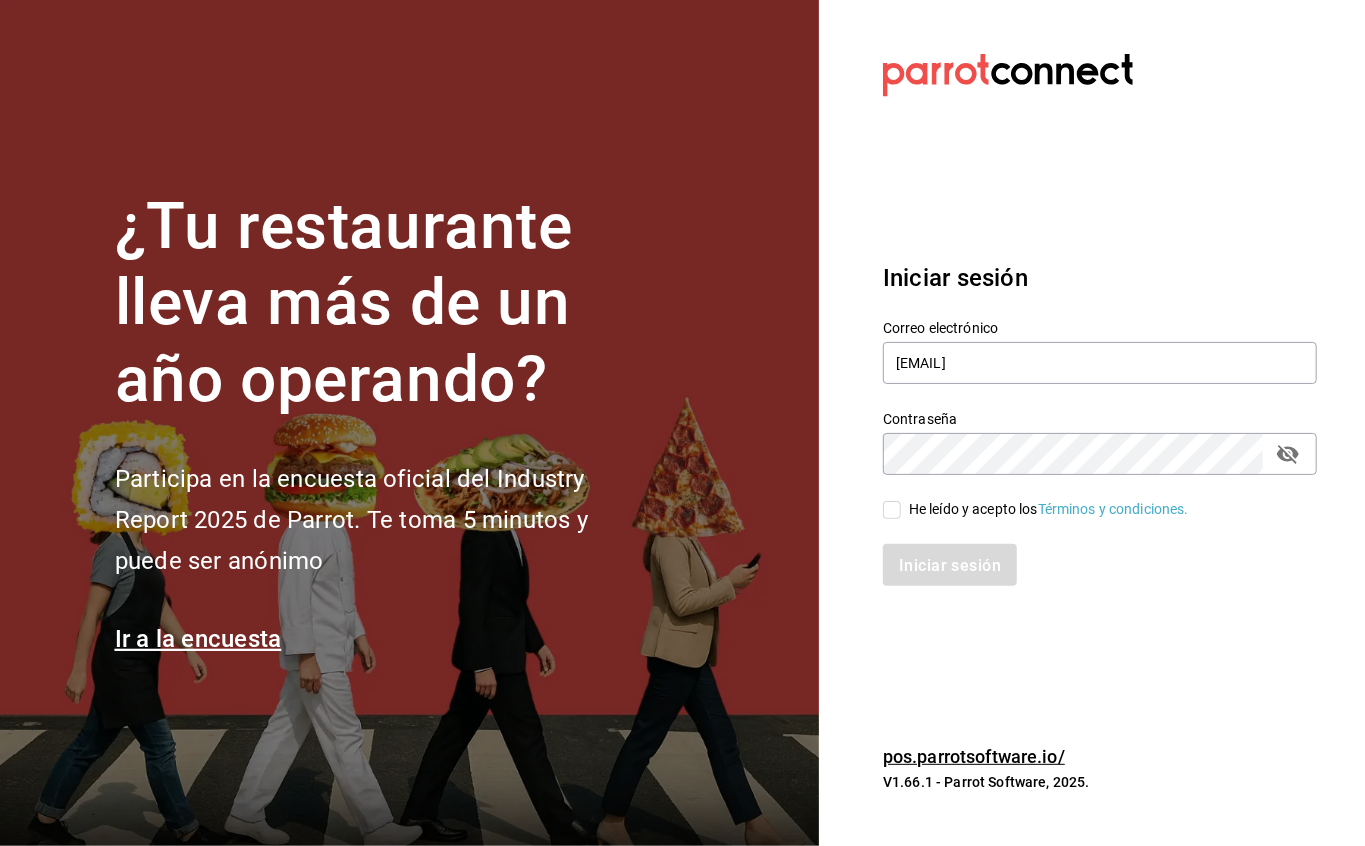 drag, startPoint x: 965, startPoint y: 365, endPoint x: 846, endPoint y: 360, distance: 119.104996 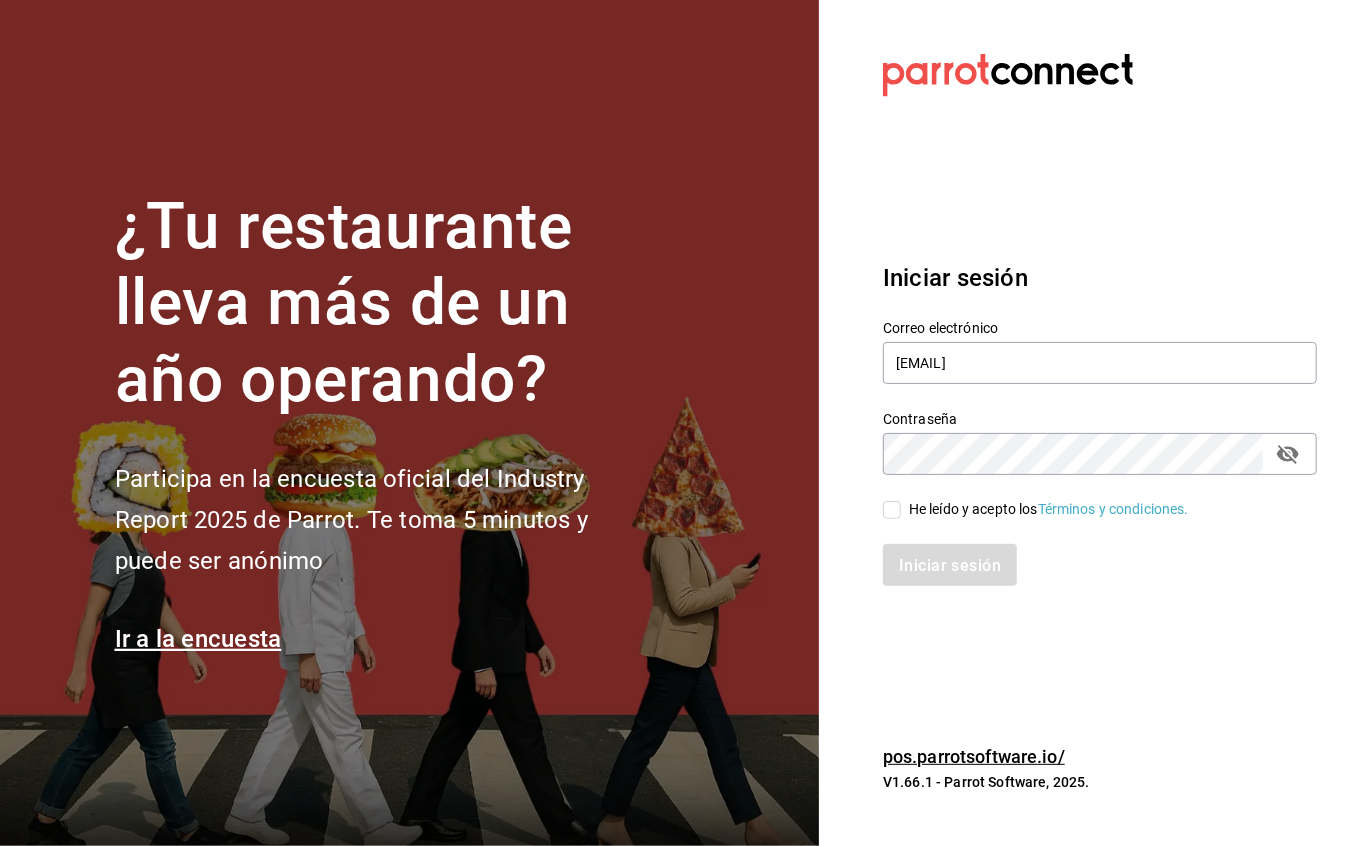 click 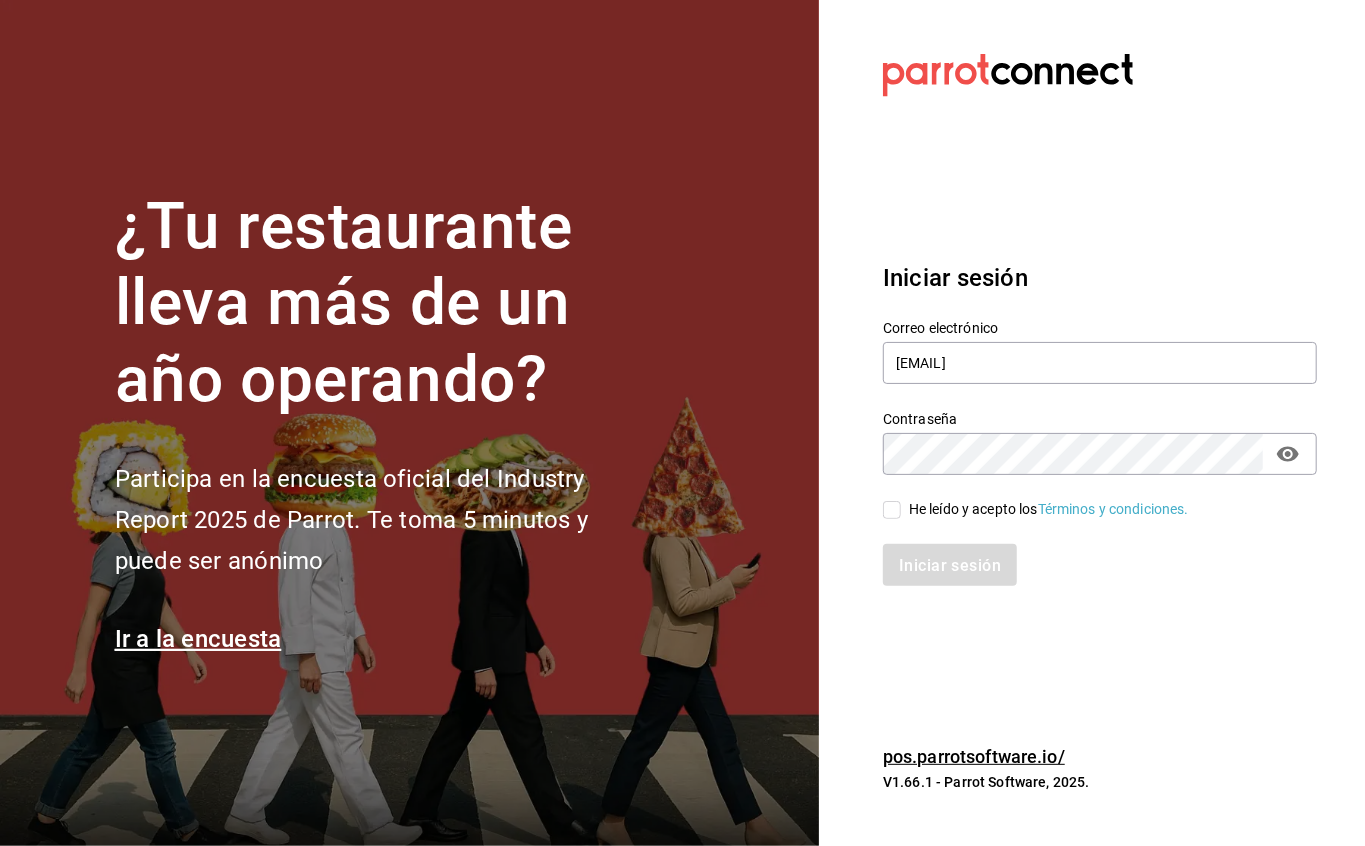 type on "aranza@sanjuangrill.com" 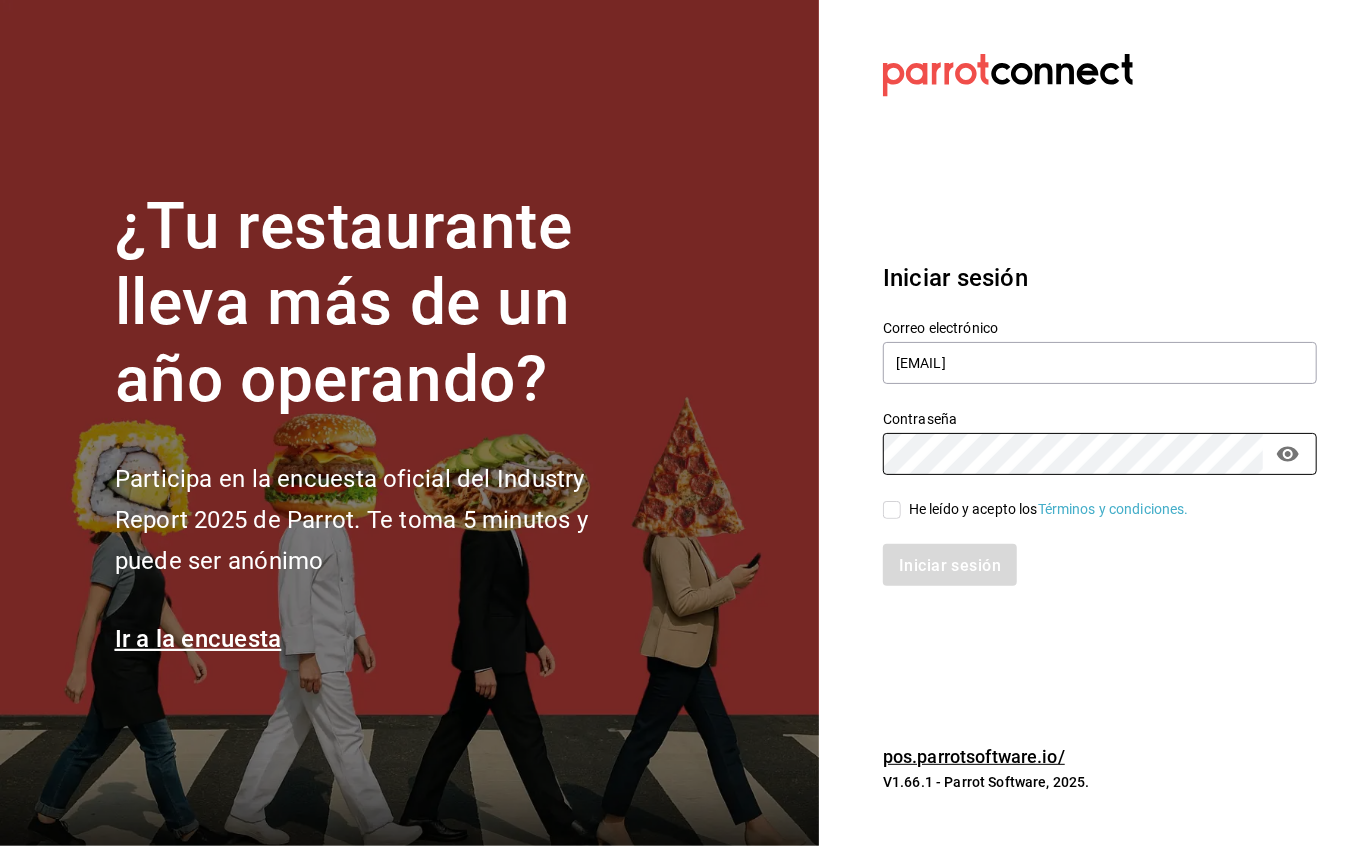 click on "¿Tu restaurante lleva más de un año operando? Participa en la encuesta oficial del Industry Report 2025 de Parrot. Te toma 5 minutos y puede ser anónimo Ir a la encuesta Datos incorrectos. Verifica que tu Correo o Contraseña estén bien escritos. Iniciar sesión Correo electrónico aranza@sanjuangrill.com Contraseña Contraseña He leído y acepto los  Términos y condiciones. Iniciar sesión pos.parrotsoftware.io/ V1.66.1 - Parrot Software, 2025." at bounding box center [682, 423] 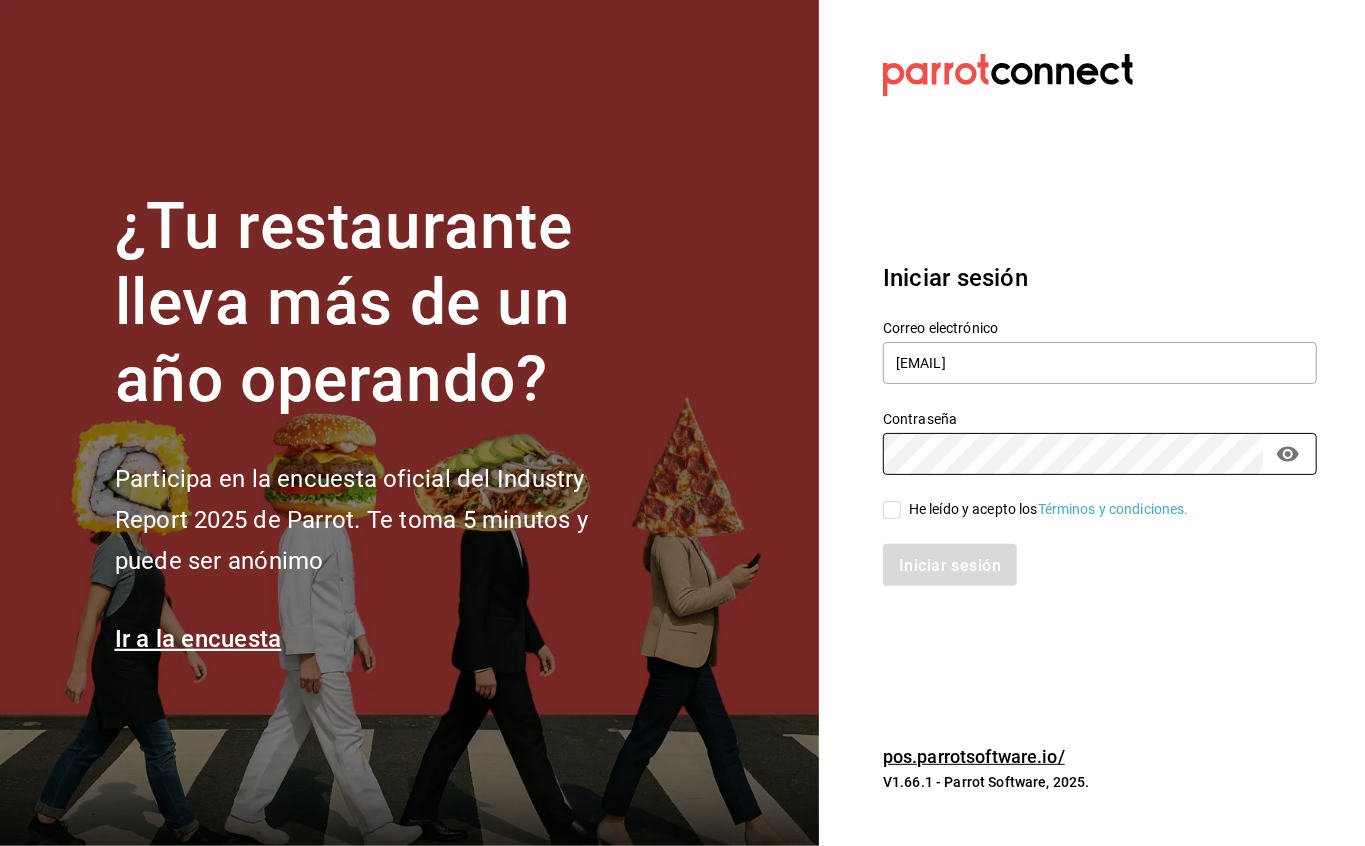 click on "He leído y acepto los  Términos y condiciones." at bounding box center (892, 510) 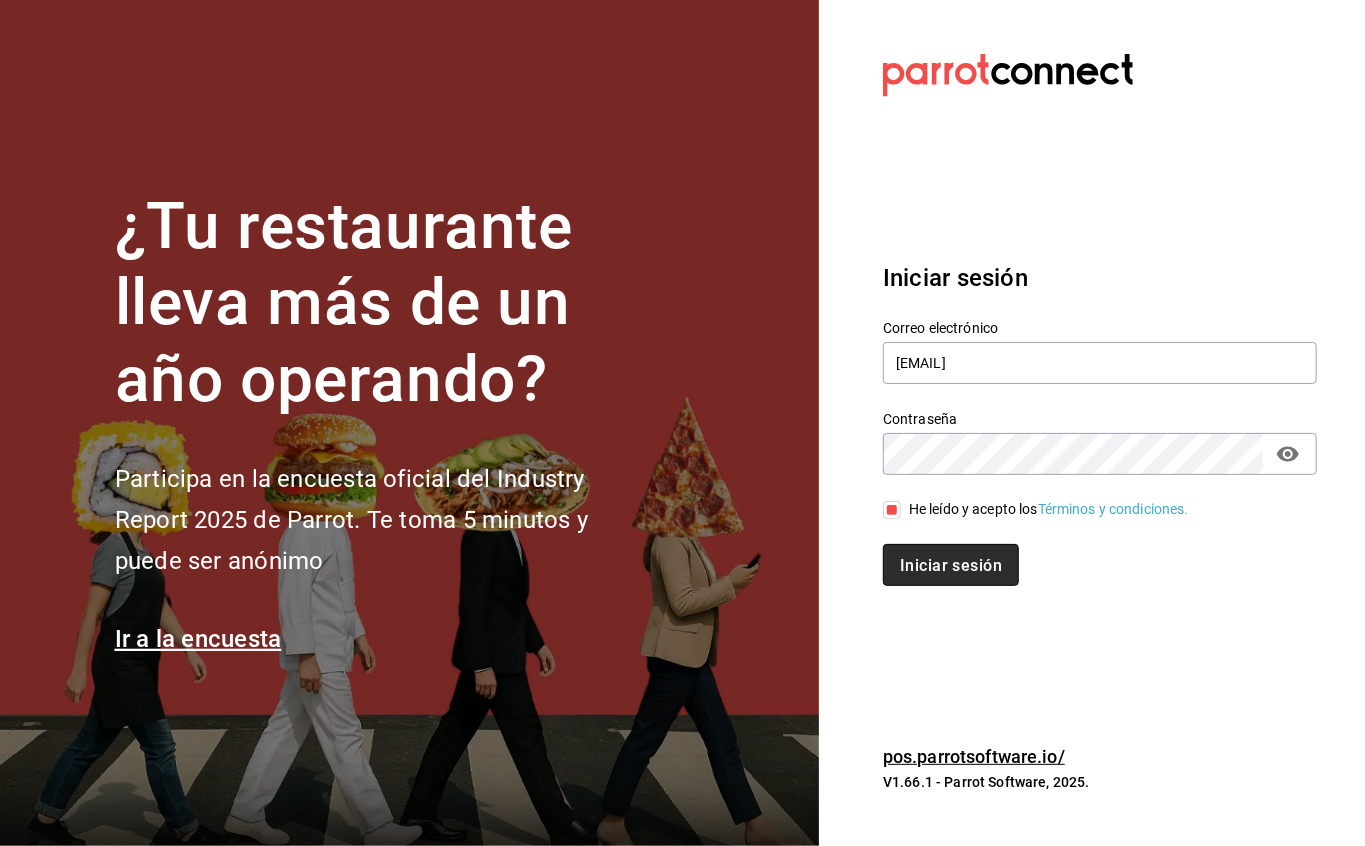 click on "Iniciar sesión" at bounding box center [951, 565] 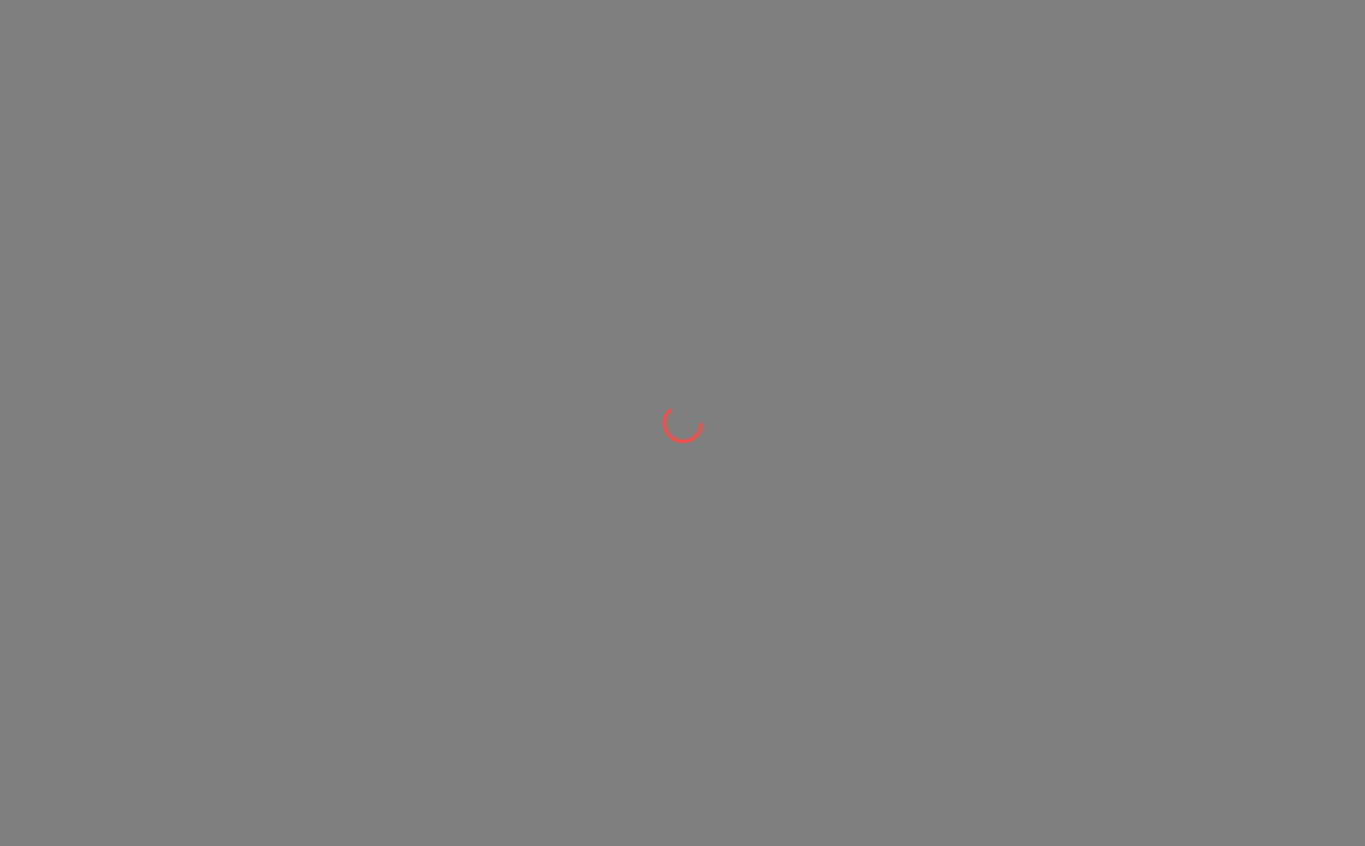 scroll, scrollTop: 0, scrollLeft: 0, axis: both 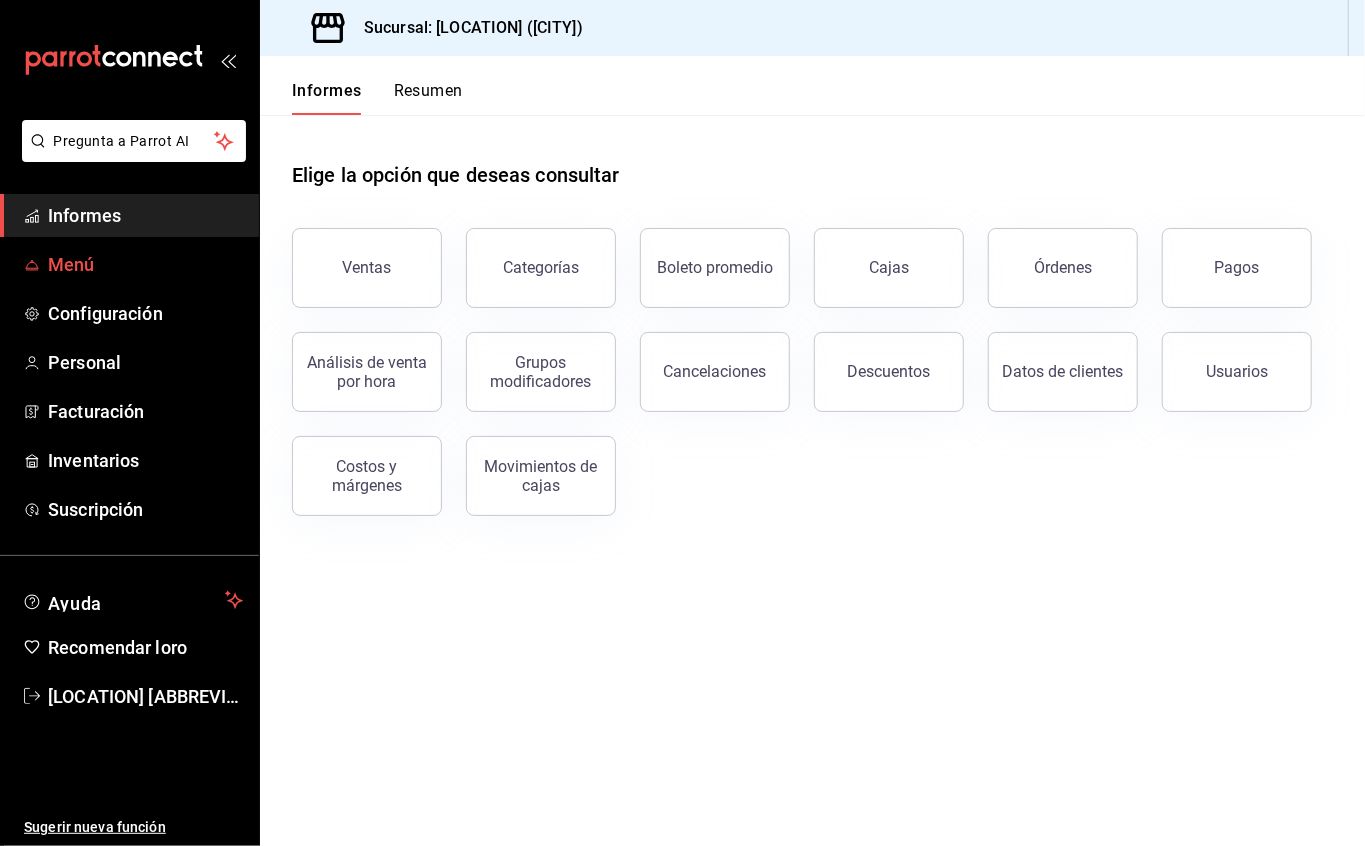 click on "Menú" at bounding box center [71, 264] 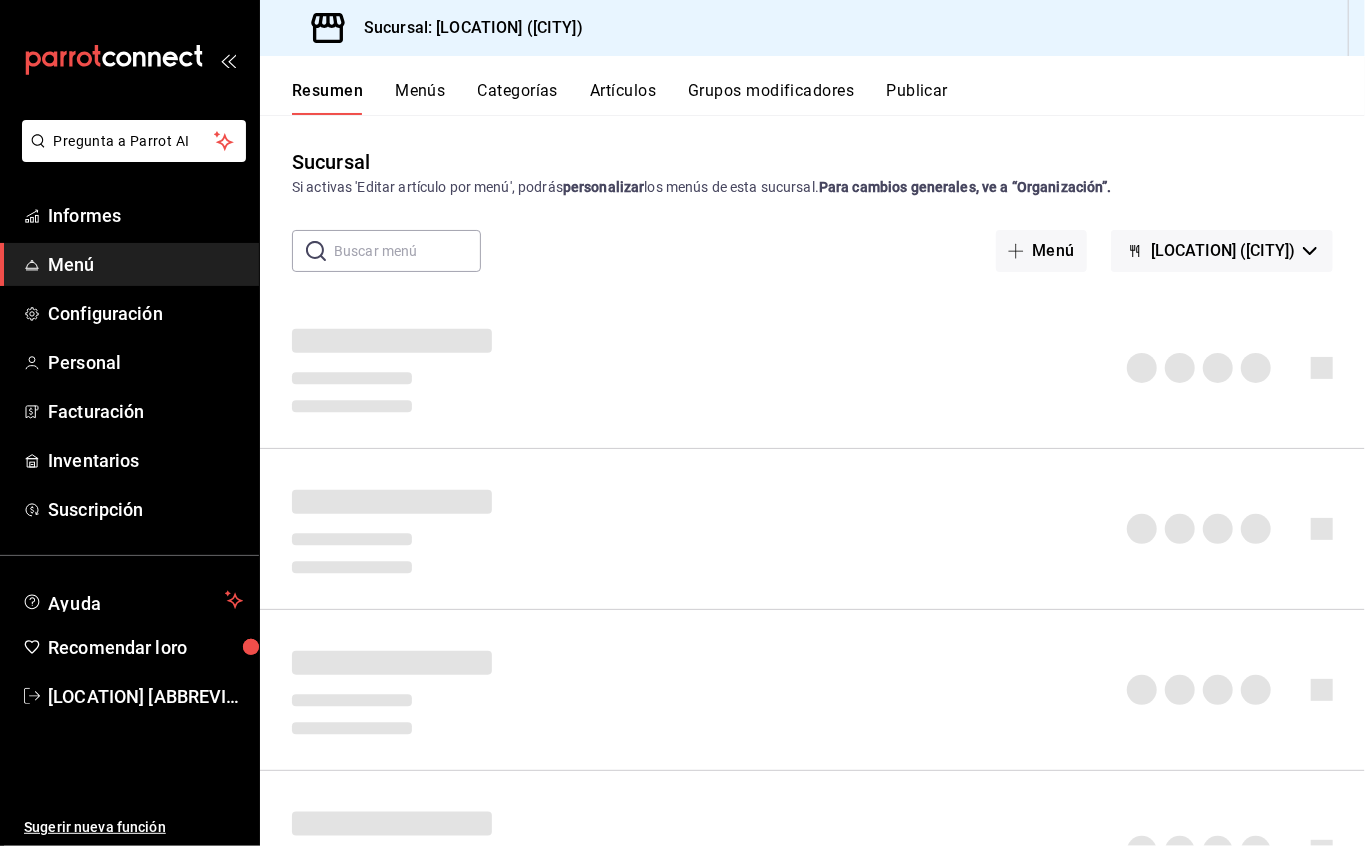 click at bounding box center [407, 251] 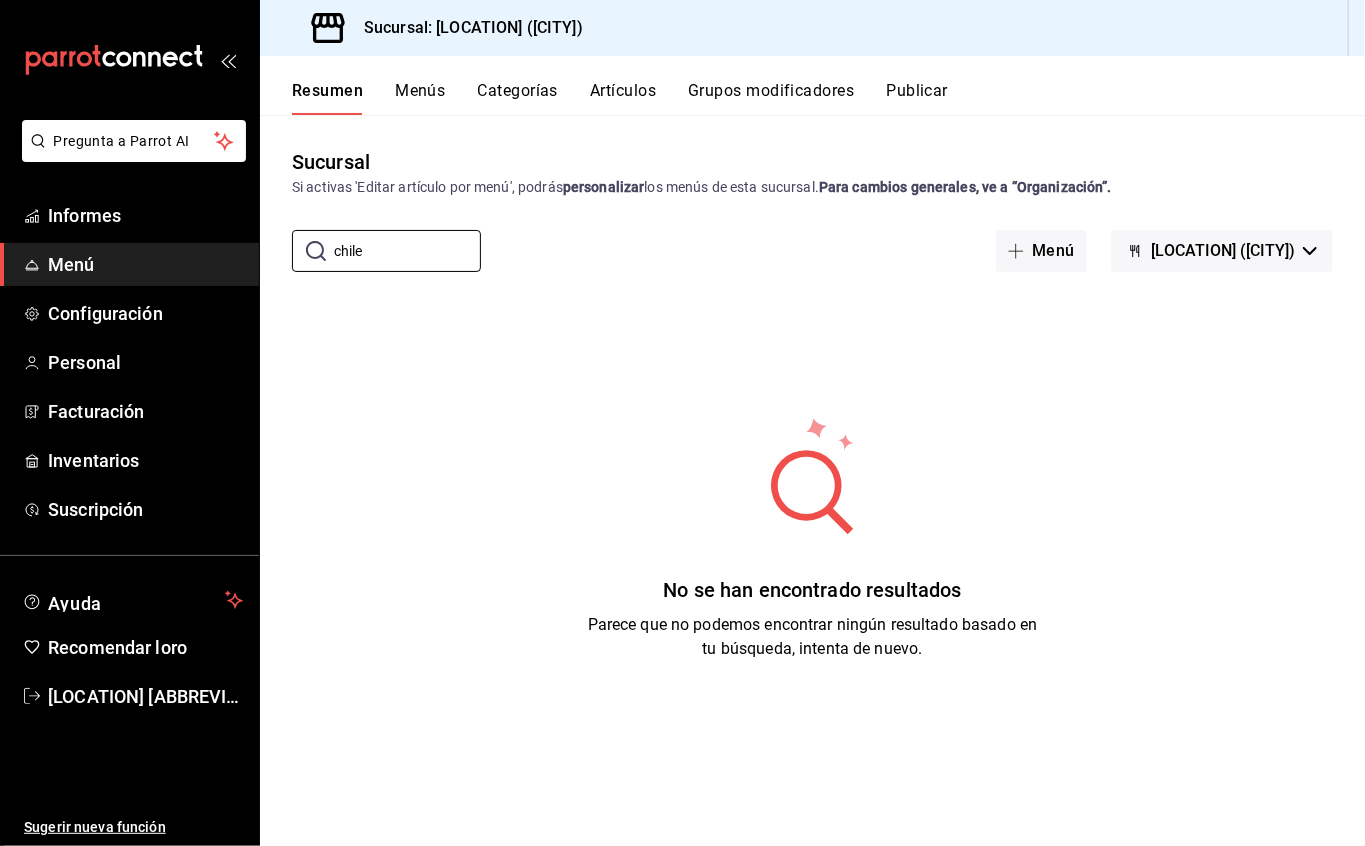 type on "chile" 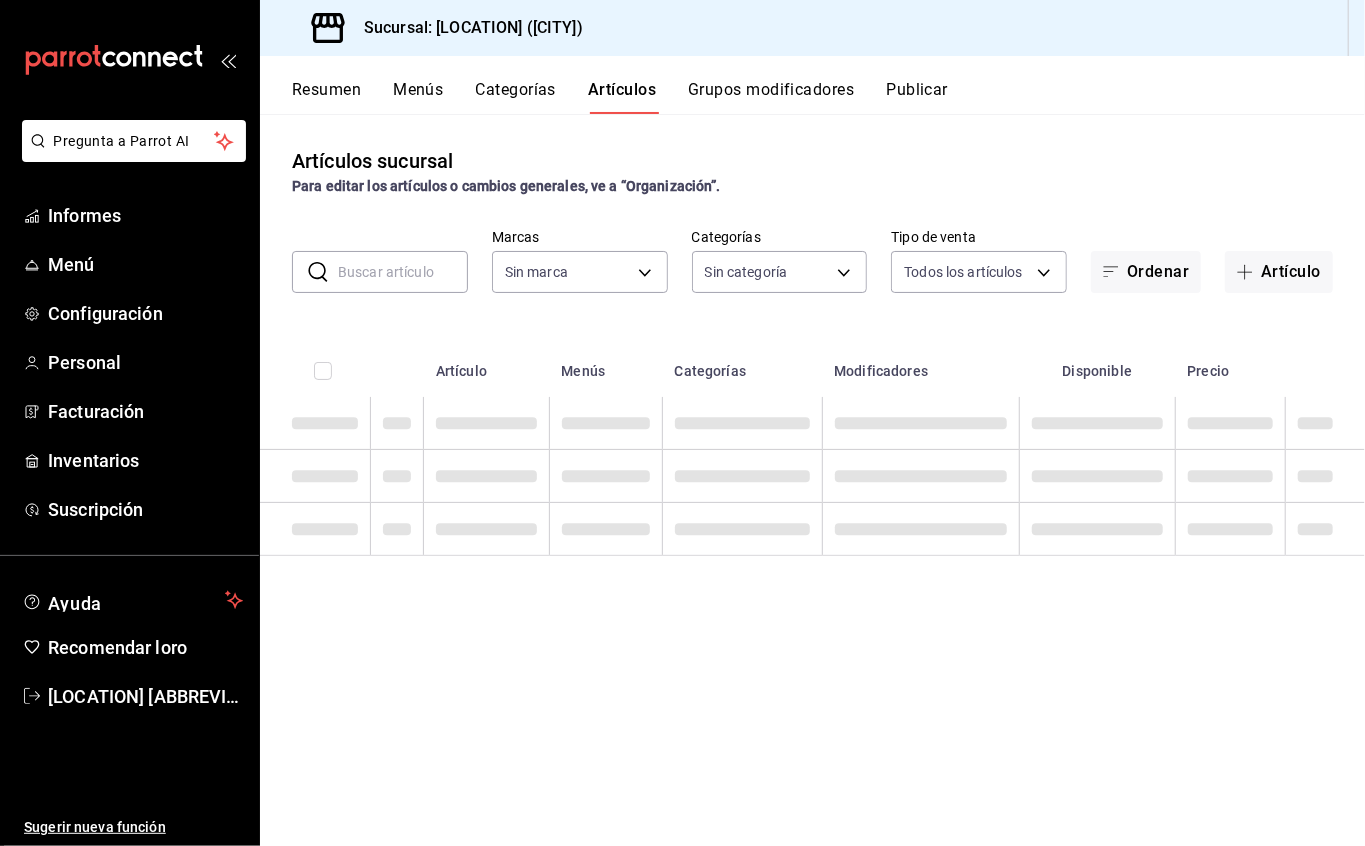 click at bounding box center (403, 272) 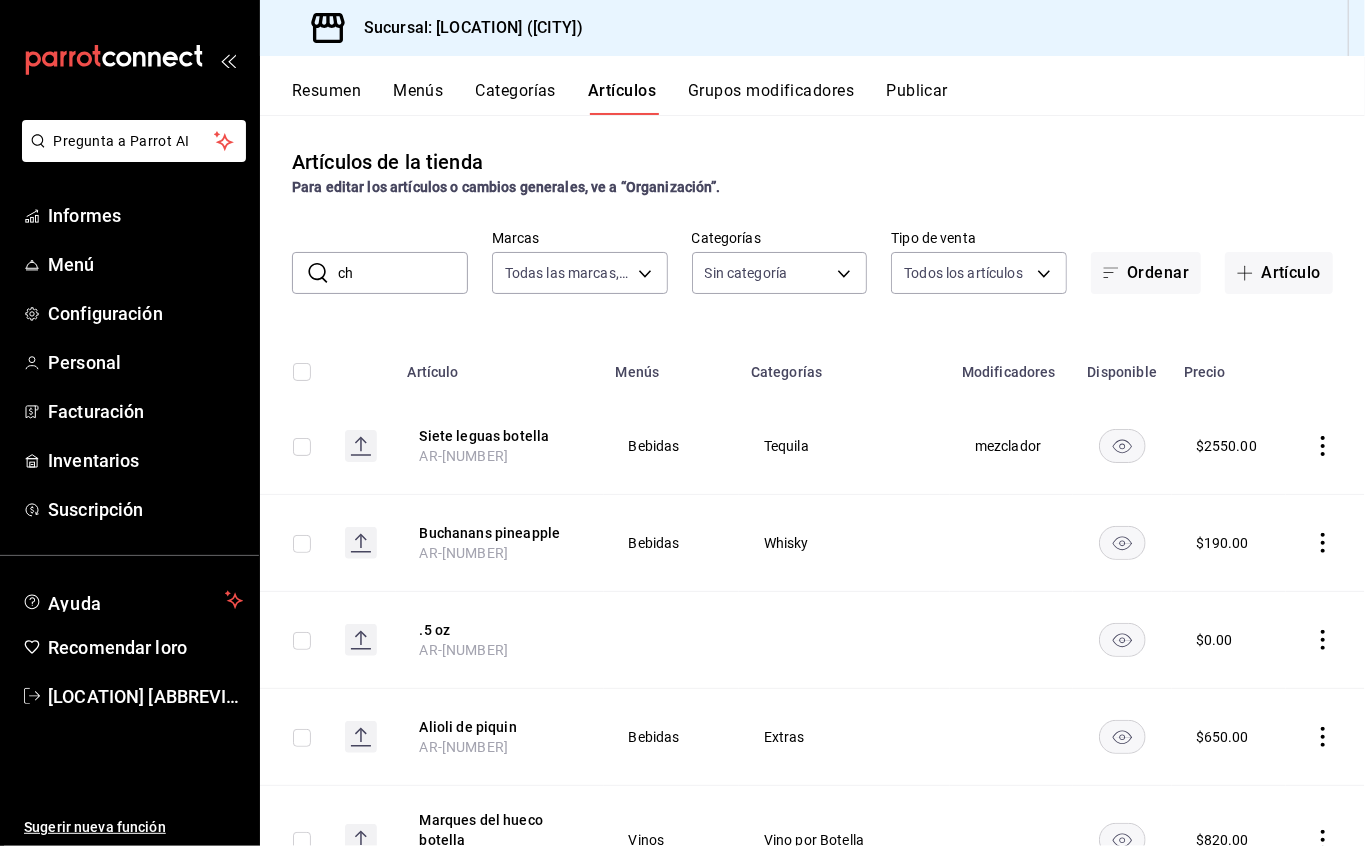 type on "chi" 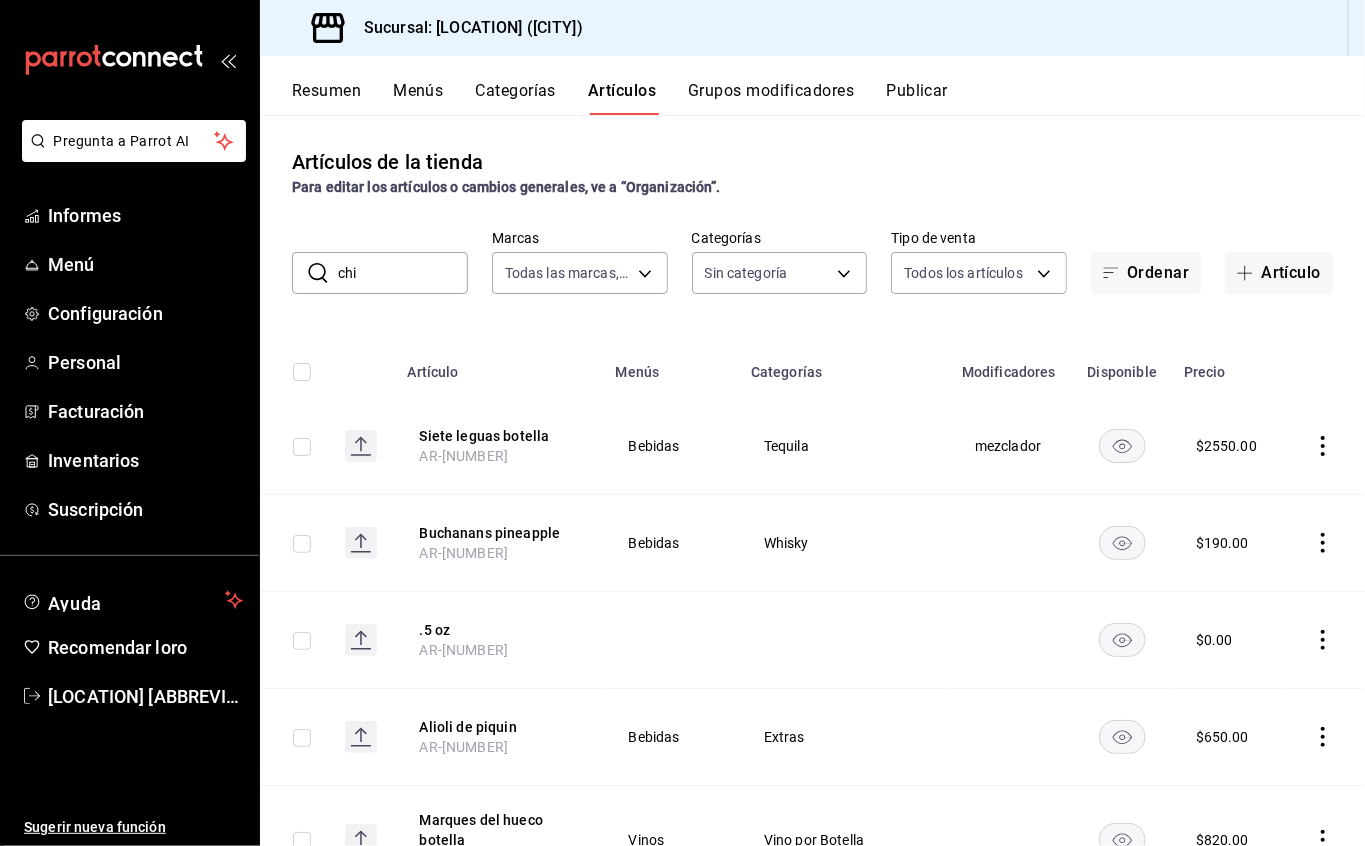 type on "993182a7-2c84-4ec8-9ef4-4438dae30c02" 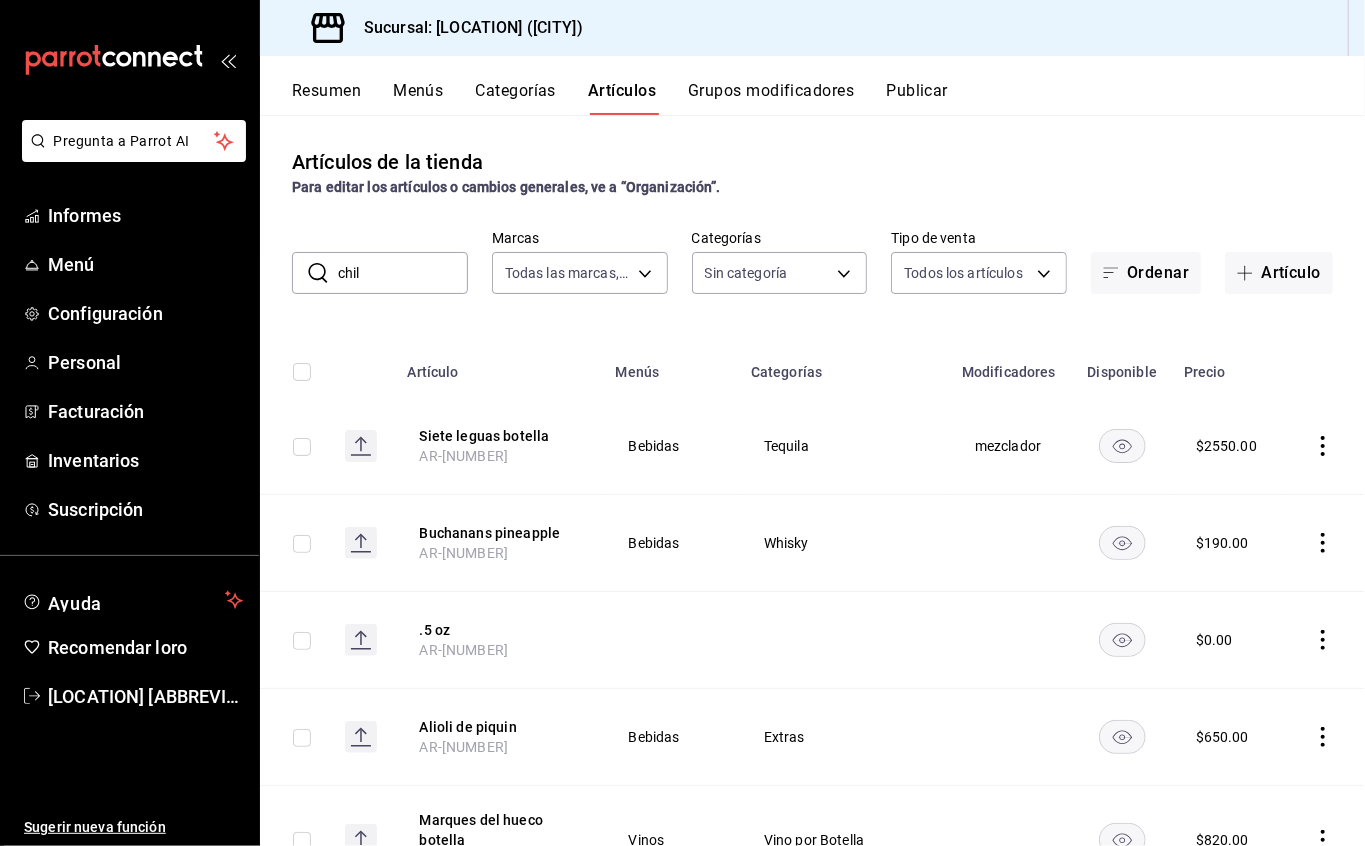 type on "chile" 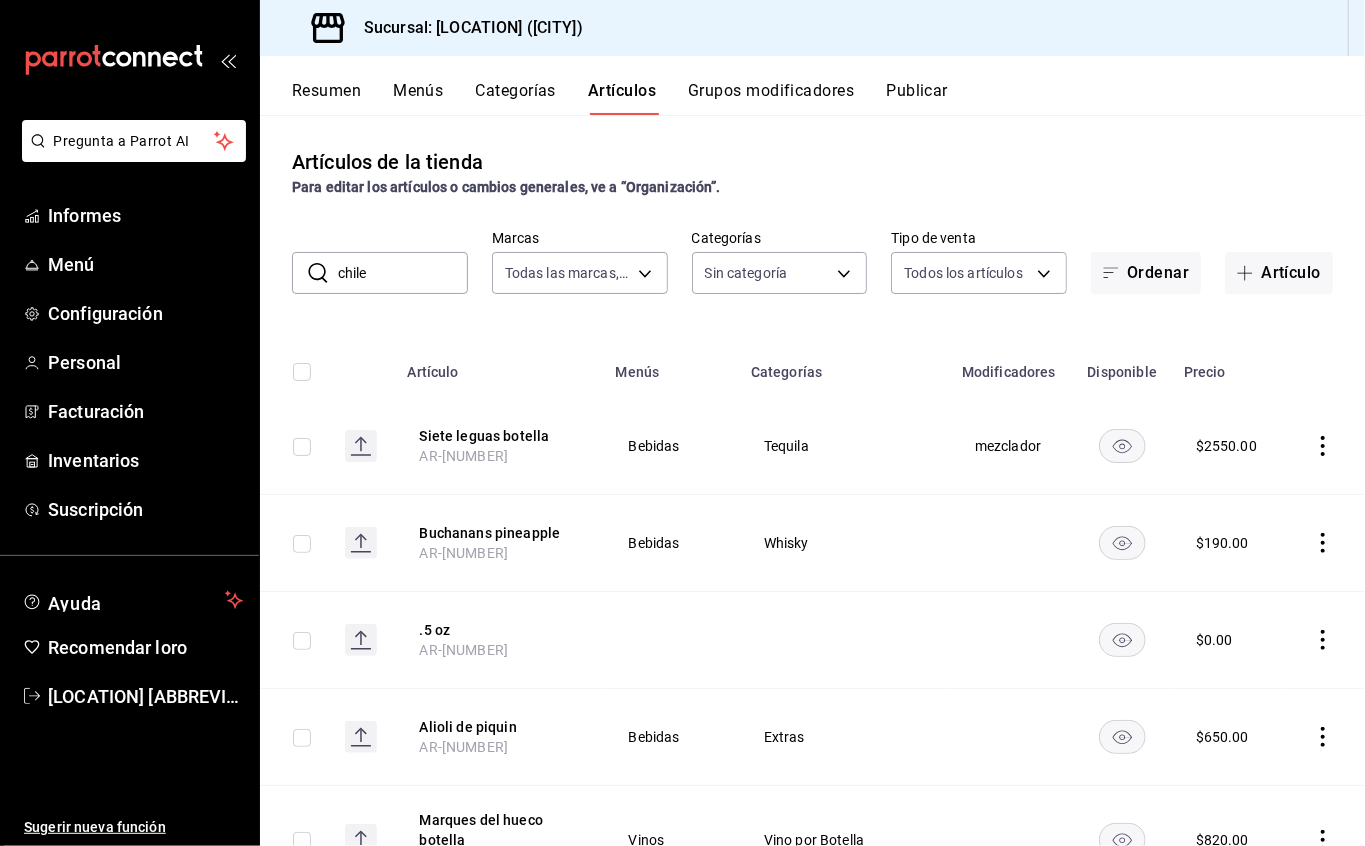 type on "[UUID],[UUID],[UUID],[UUID],[UUID],[UUID],[UUID],[UUID],[UUID],[UUID],[UUID],[UUID],[UUID],[UUID],[UUID],[UUID],[UUID],[UUID],[UUID],[UUID],[UUID],[UUID],[UUID],[UUID],[UUID],[UUID],[UUID],[UUID]" 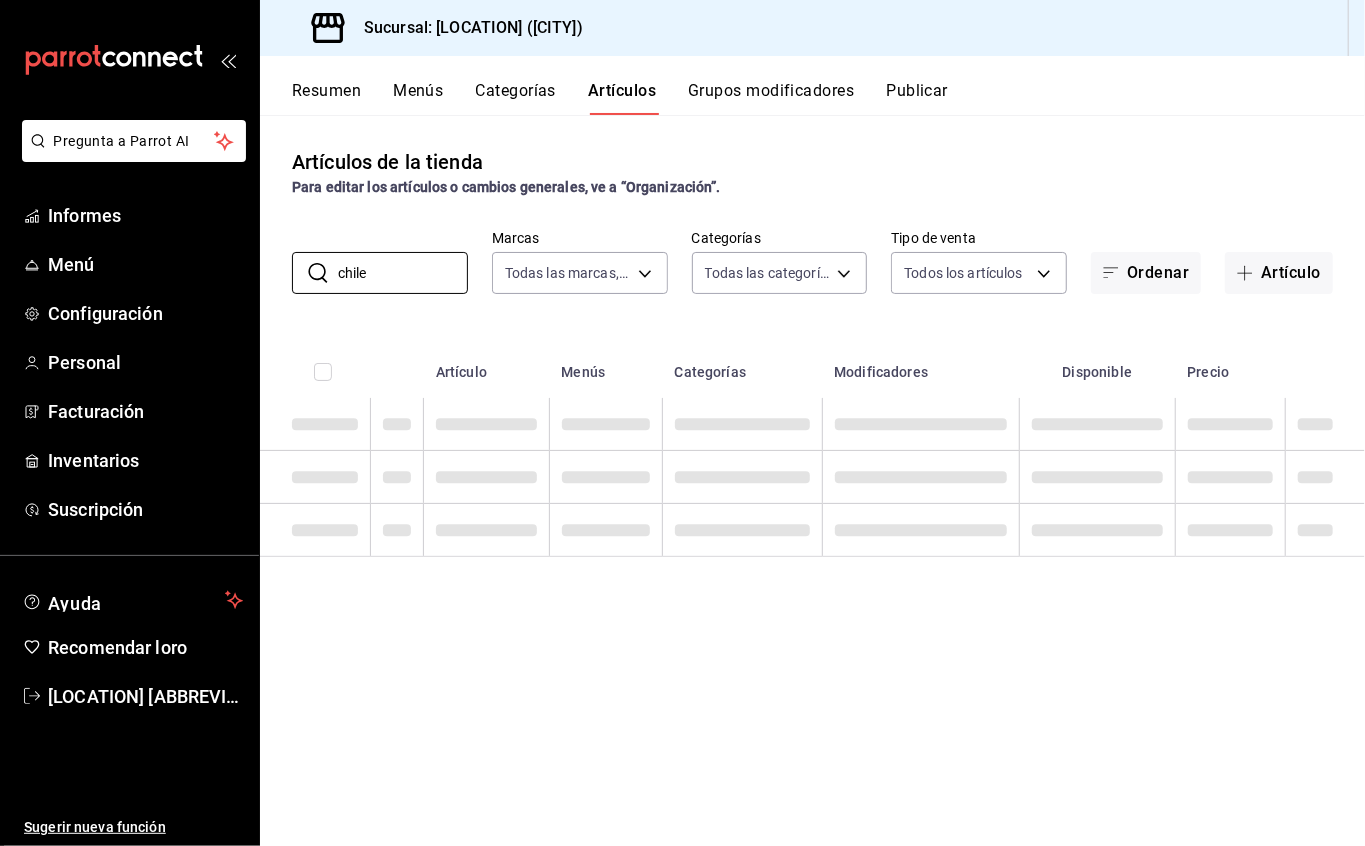type on "chile" 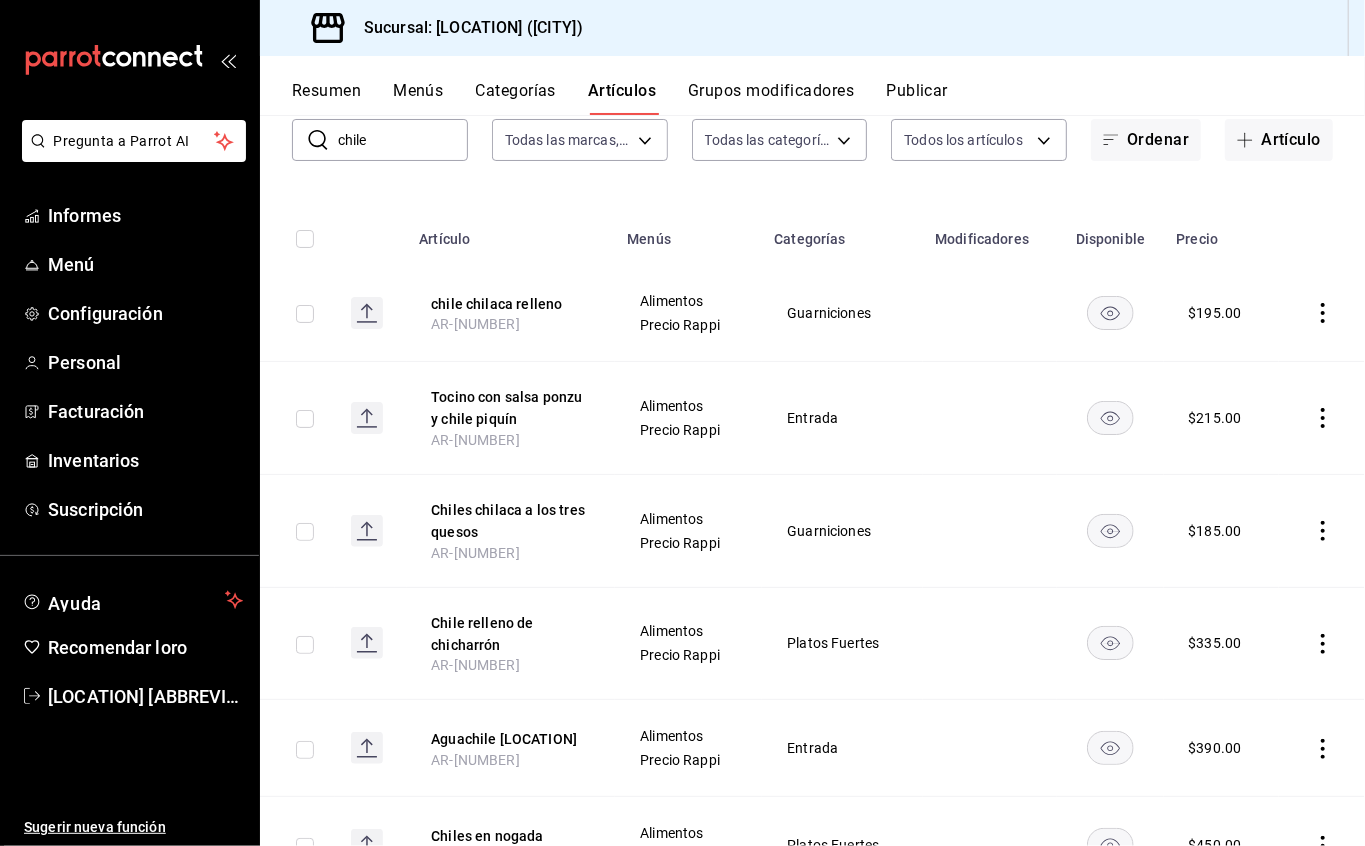 scroll, scrollTop: 324, scrollLeft: 0, axis: vertical 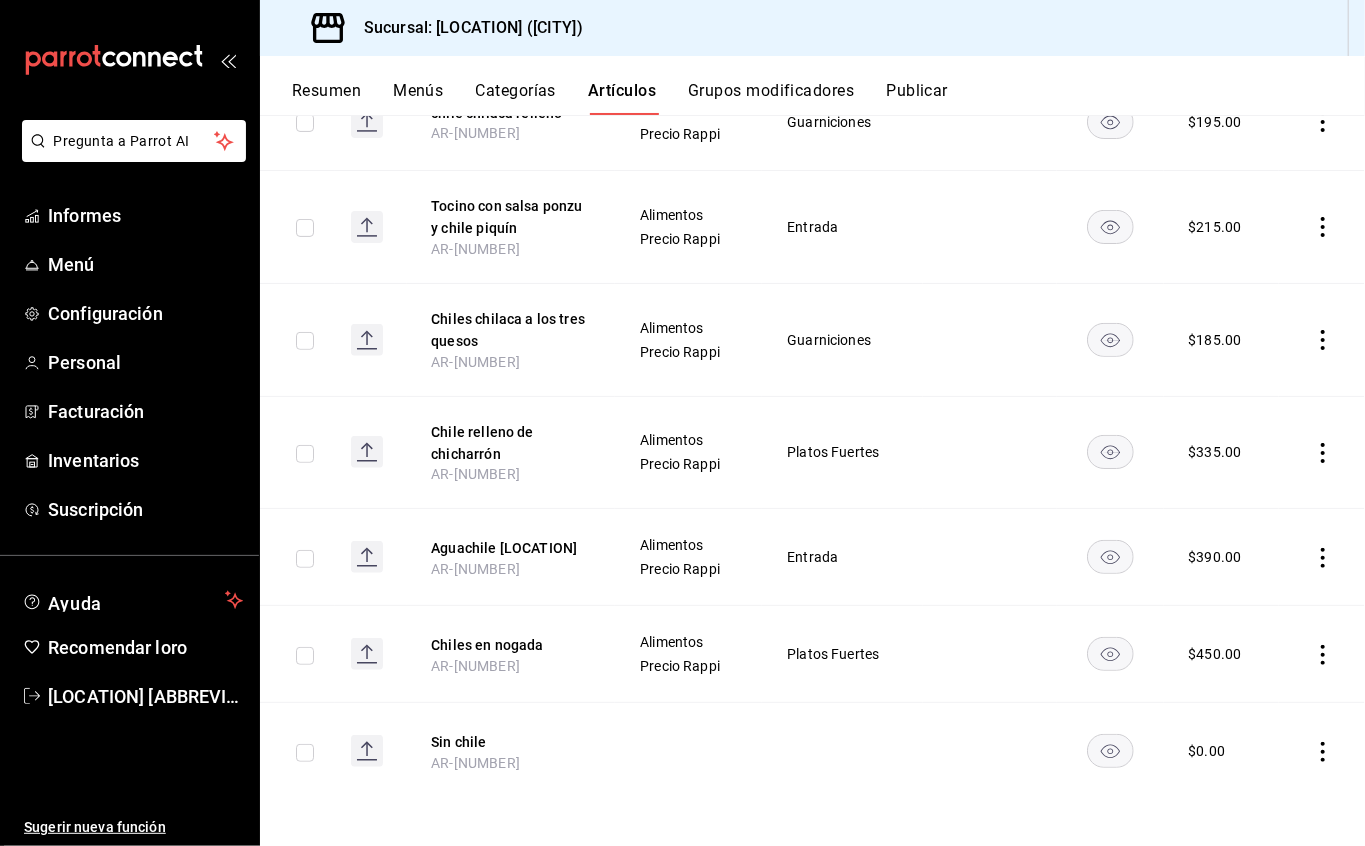 click 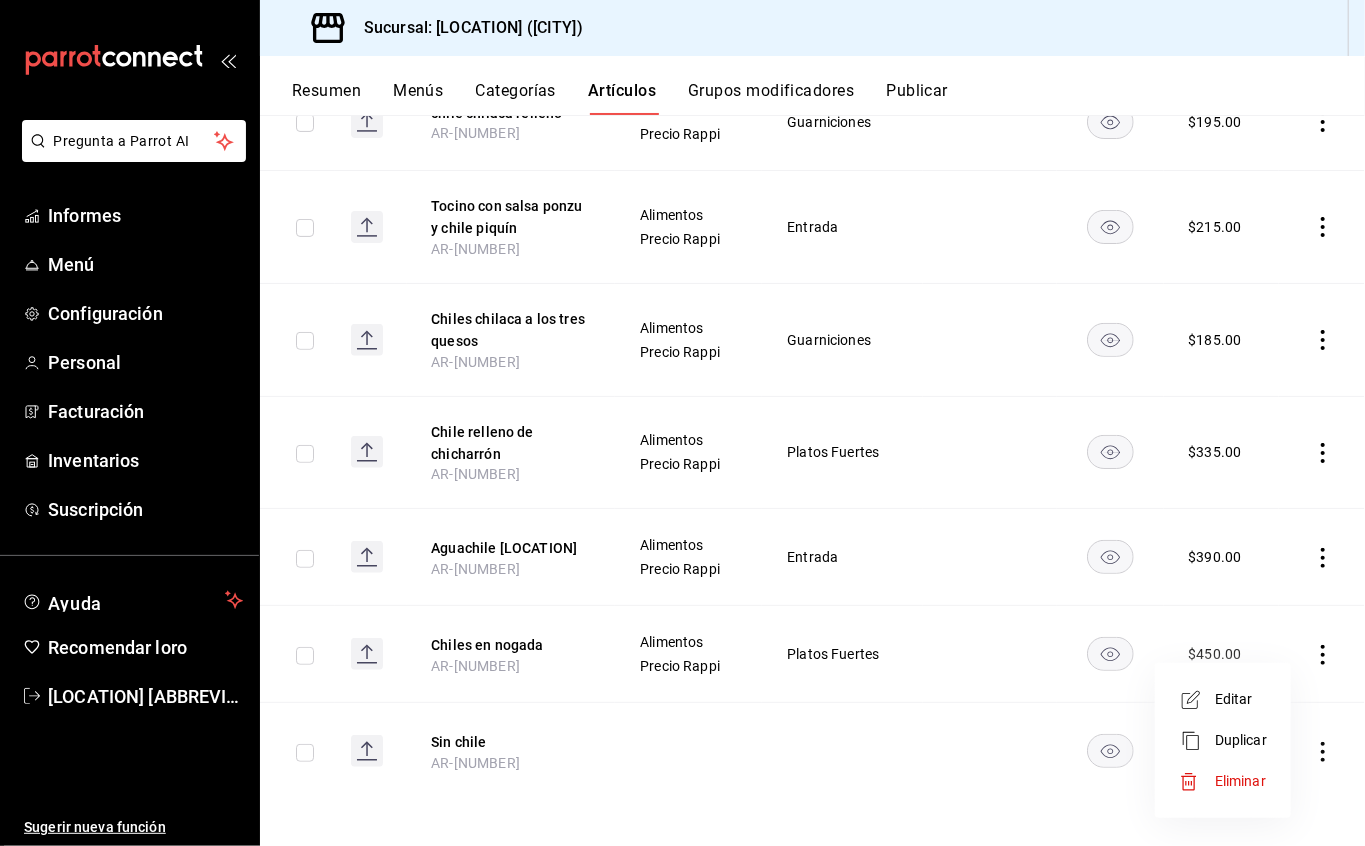 click on "Editar" at bounding box center [1234, 699] 